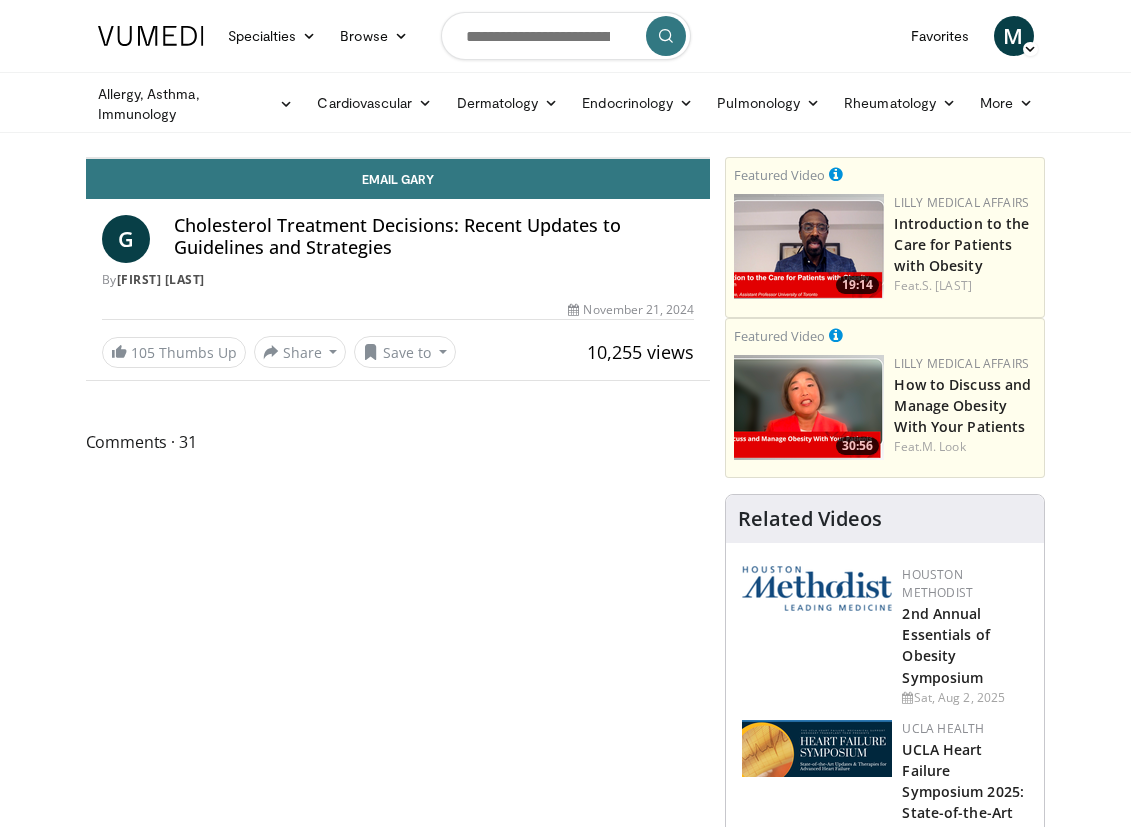 scroll, scrollTop: 0, scrollLeft: 0, axis: both 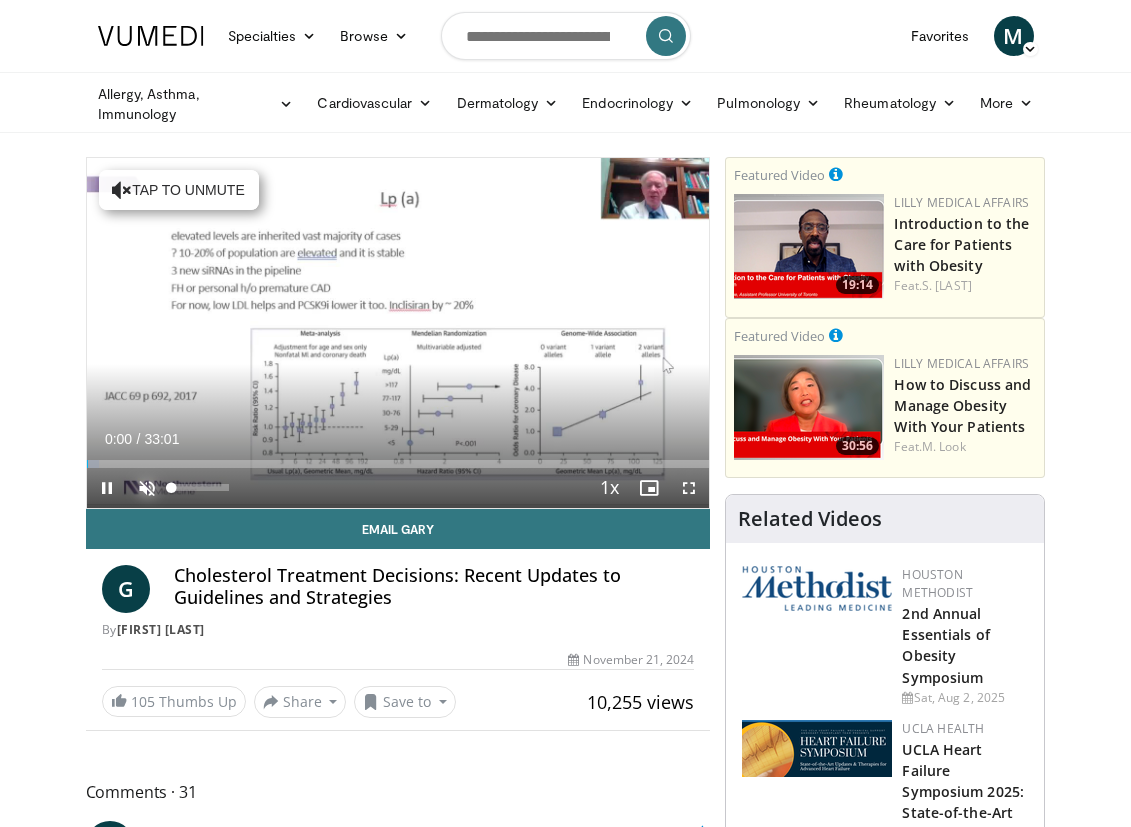 click at bounding box center [147, 488] 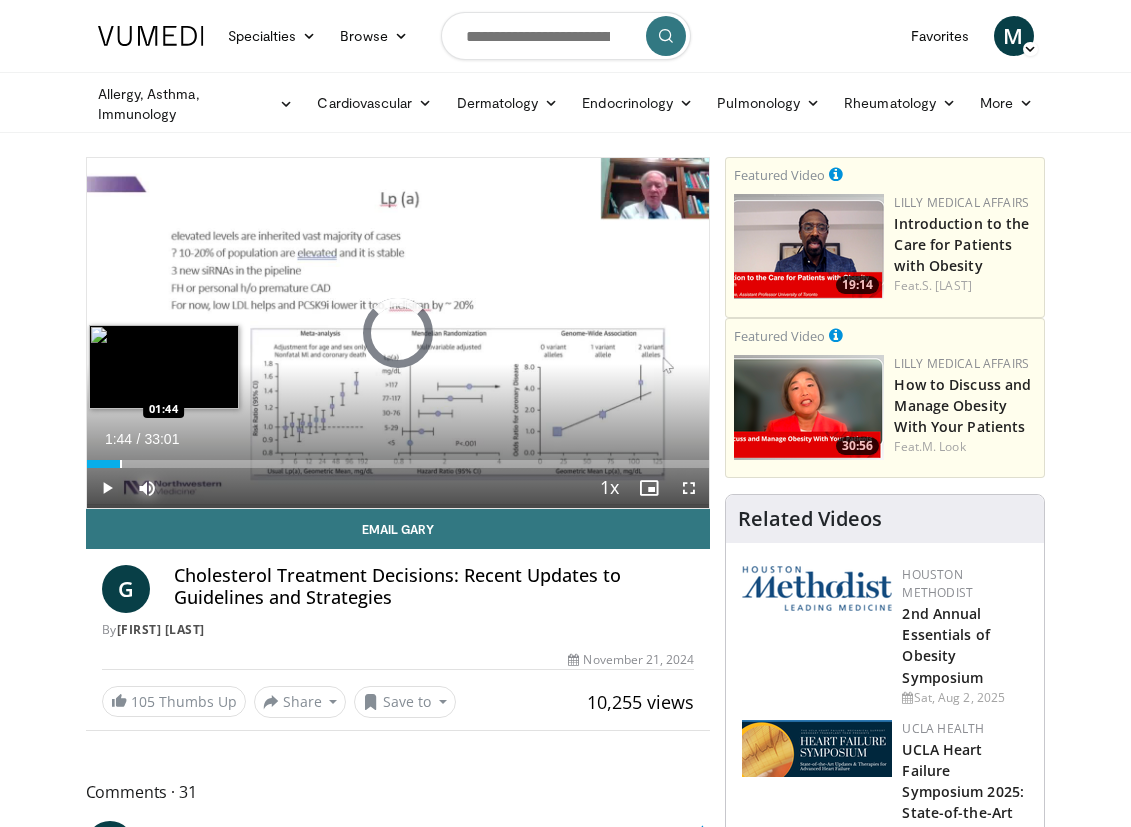 click at bounding box center [121, 464] 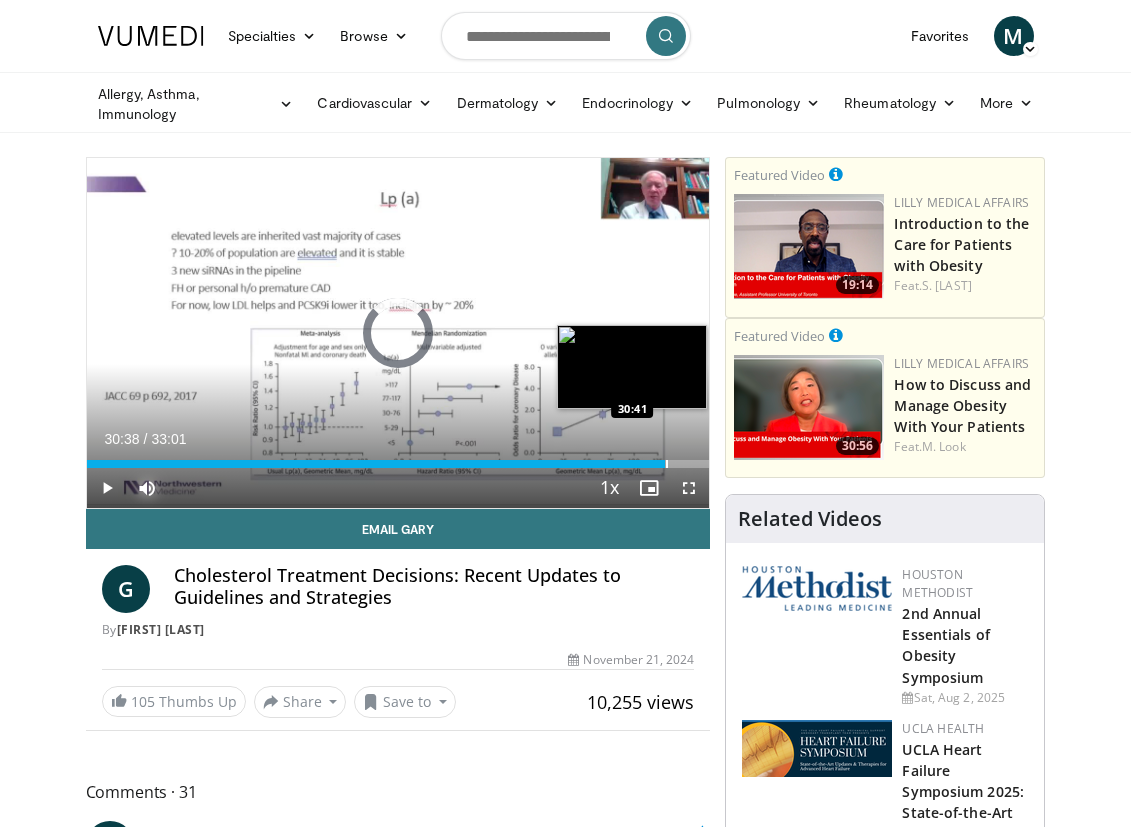 click at bounding box center [667, 464] 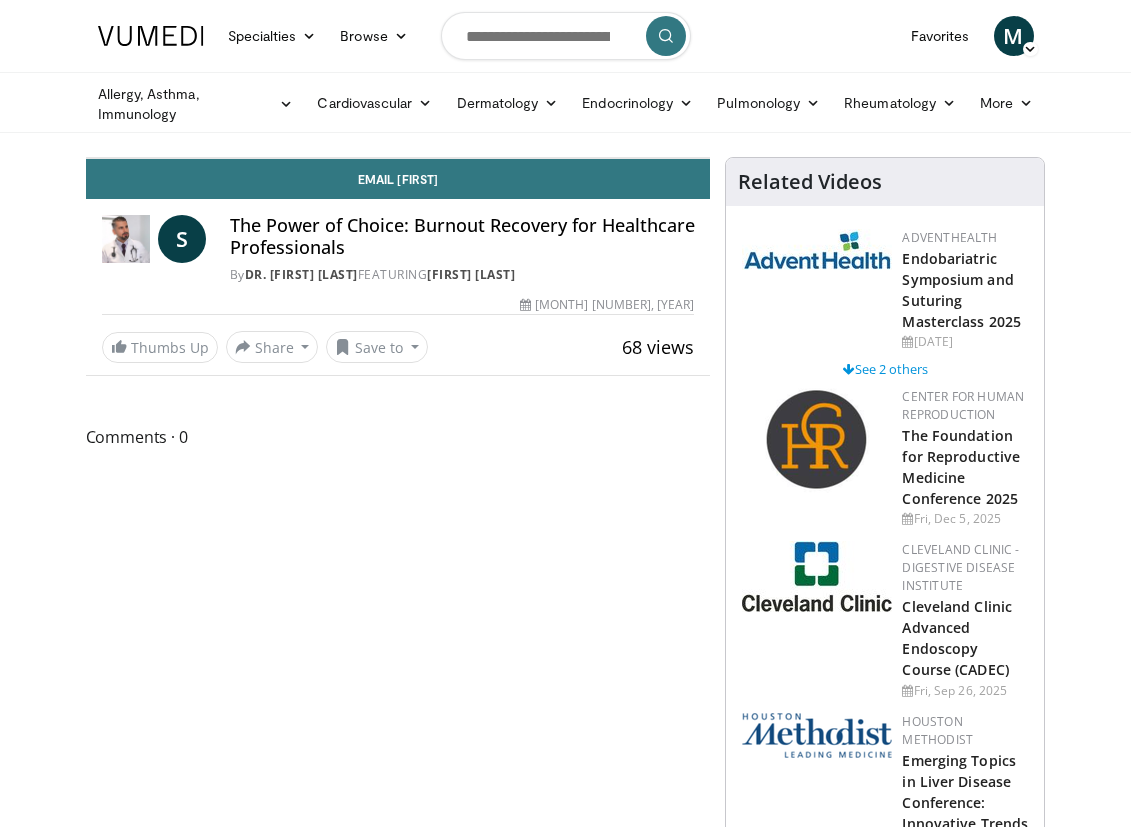 scroll, scrollTop: 0, scrollLeft: 0, axis: both 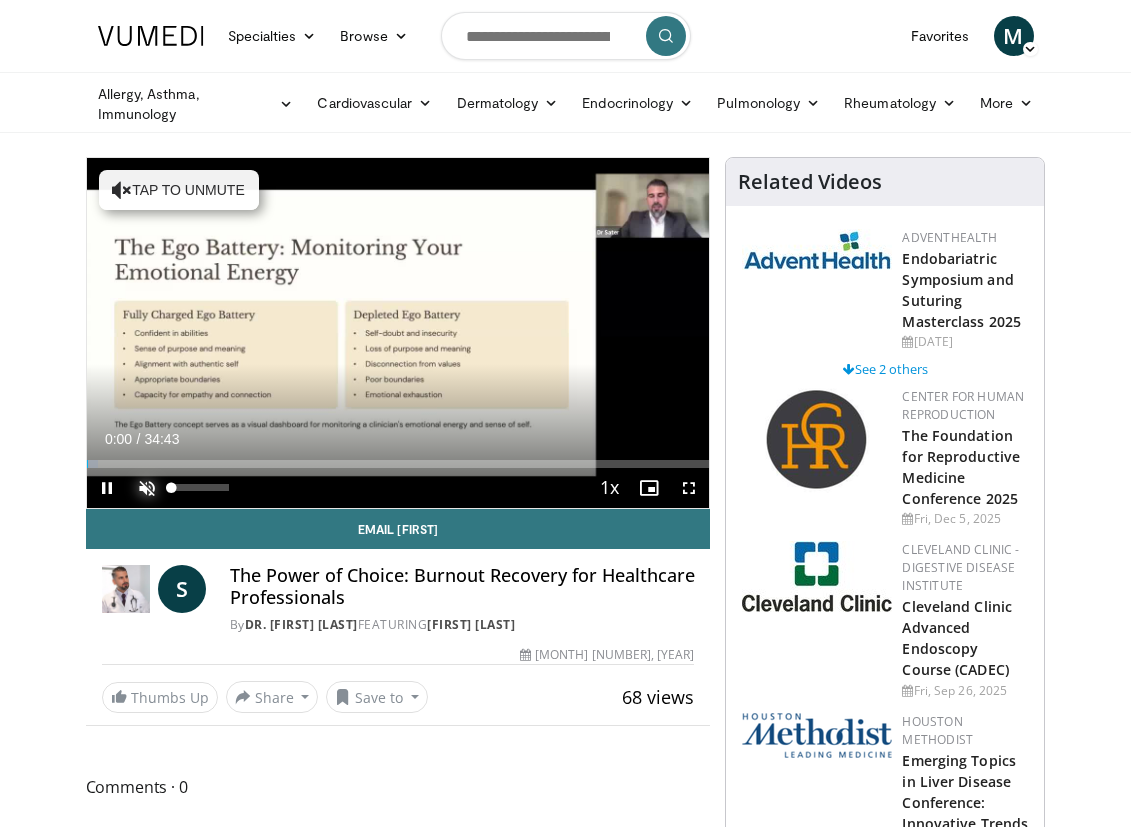 click at bounding box center (147, 488) 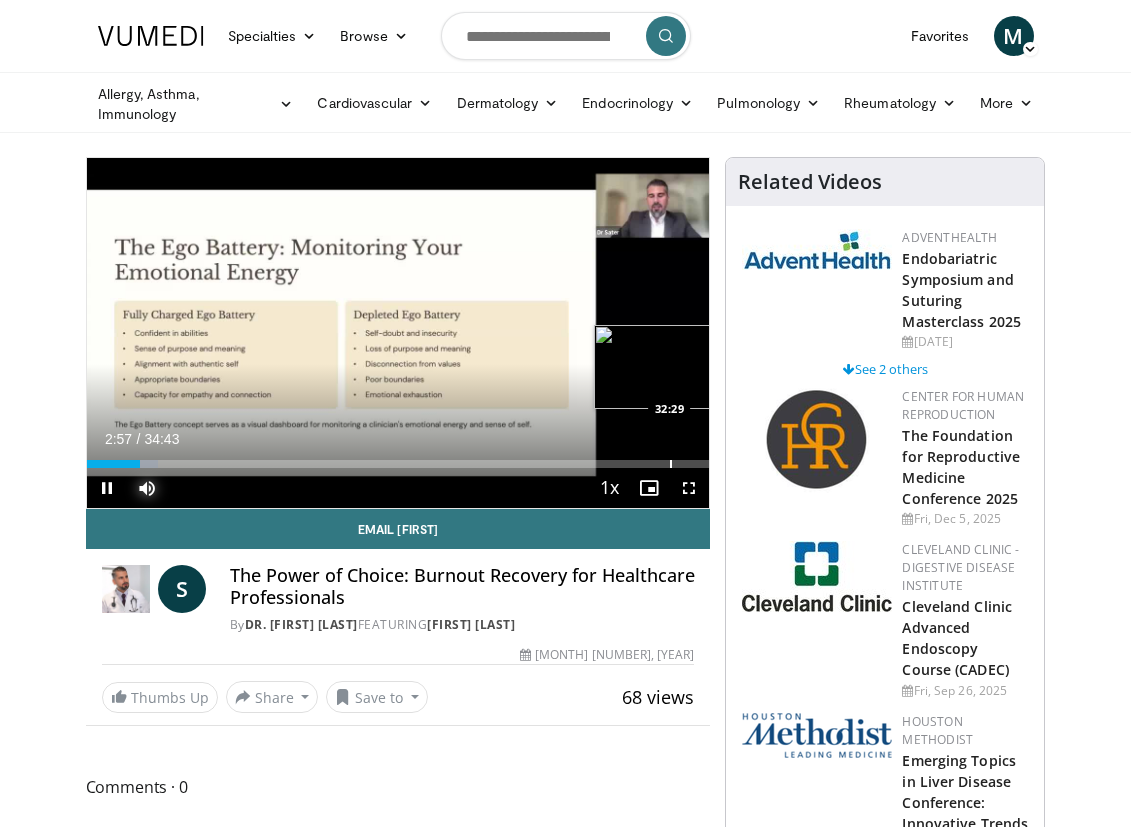 click at bounding box center [671, 464] 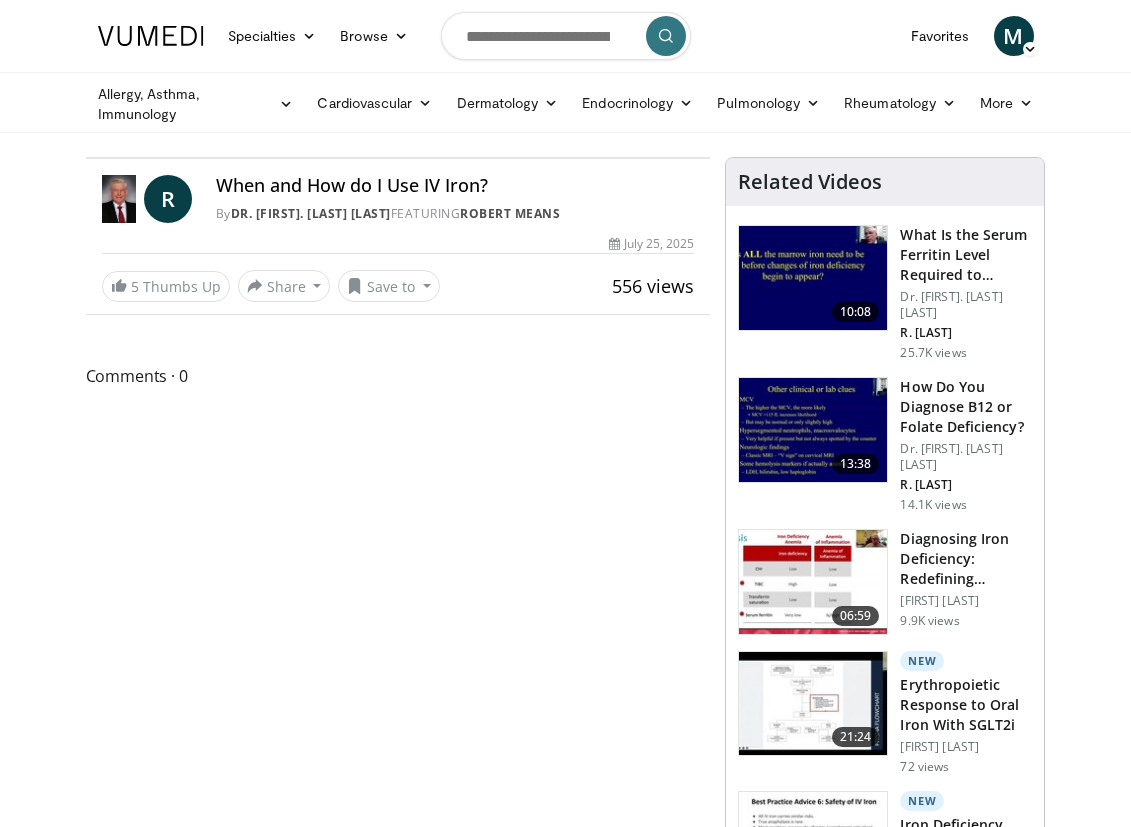scroll, scrollTop: 0, scrollLeft: 0, axis: both 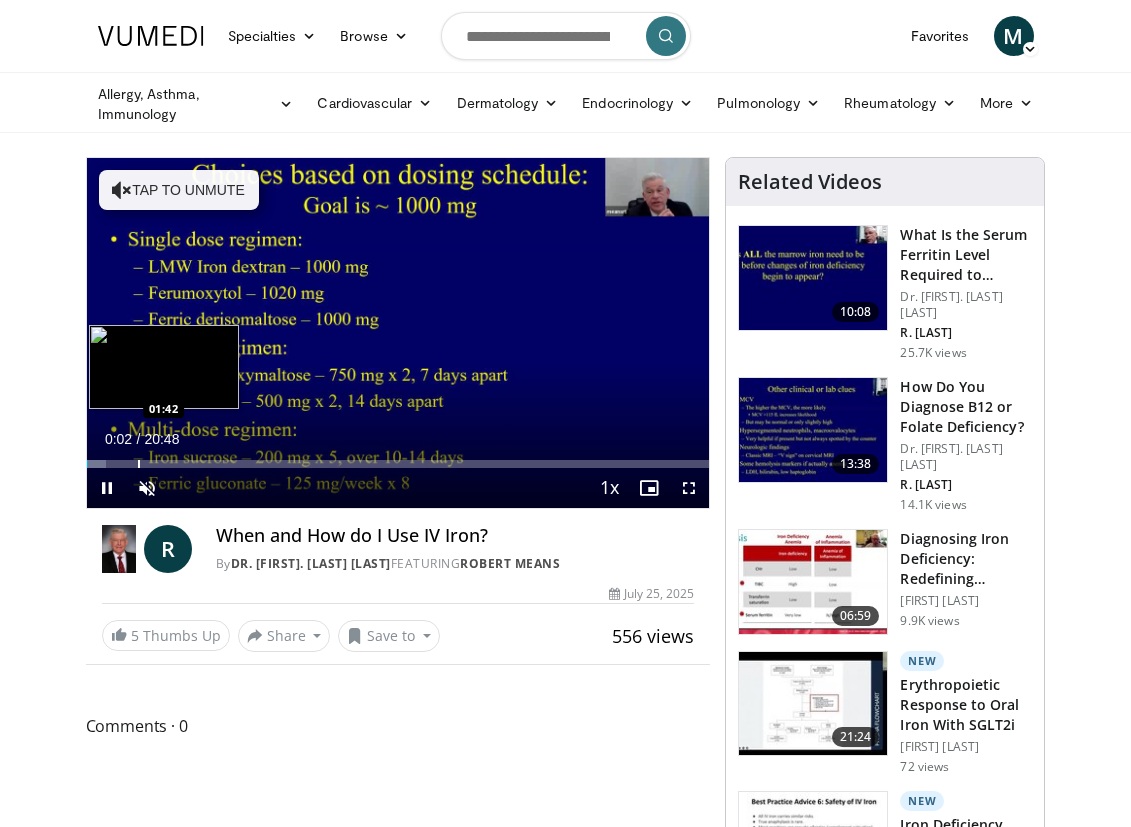click at bounding box center (139, 464) 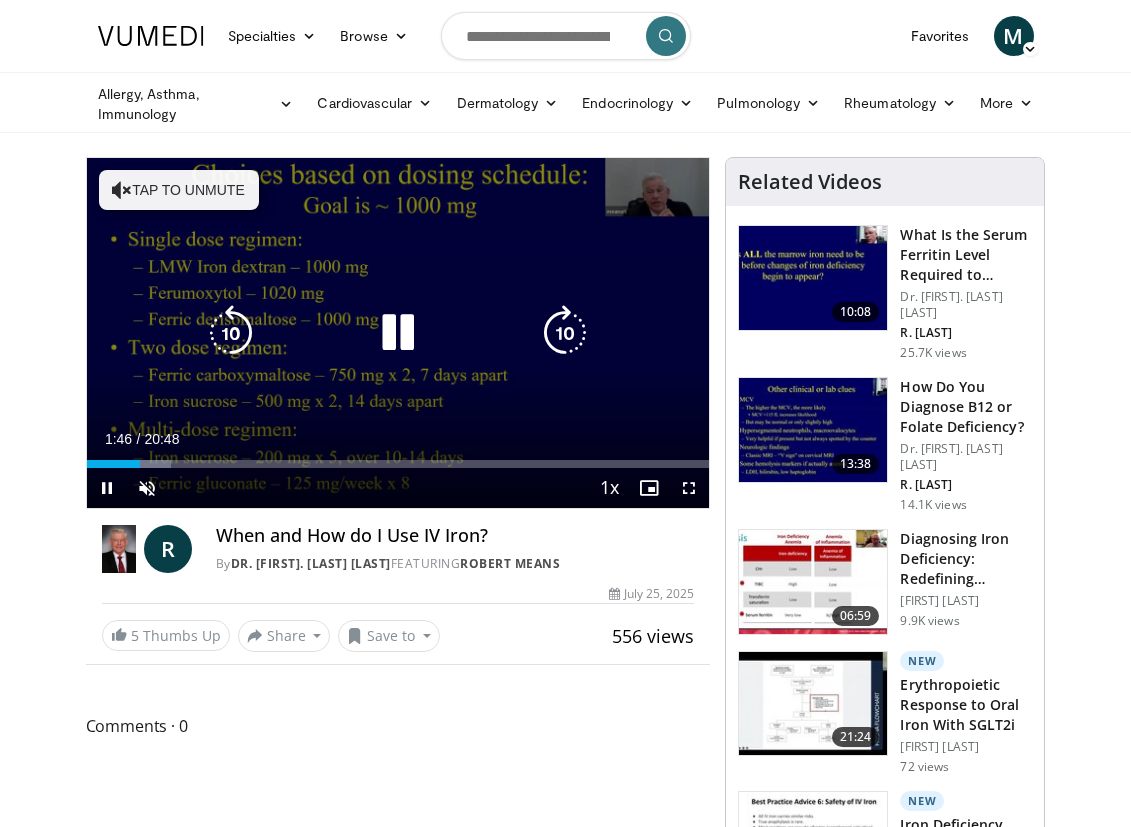 click on "Tap to unmute" at bounding box center (179, 190) 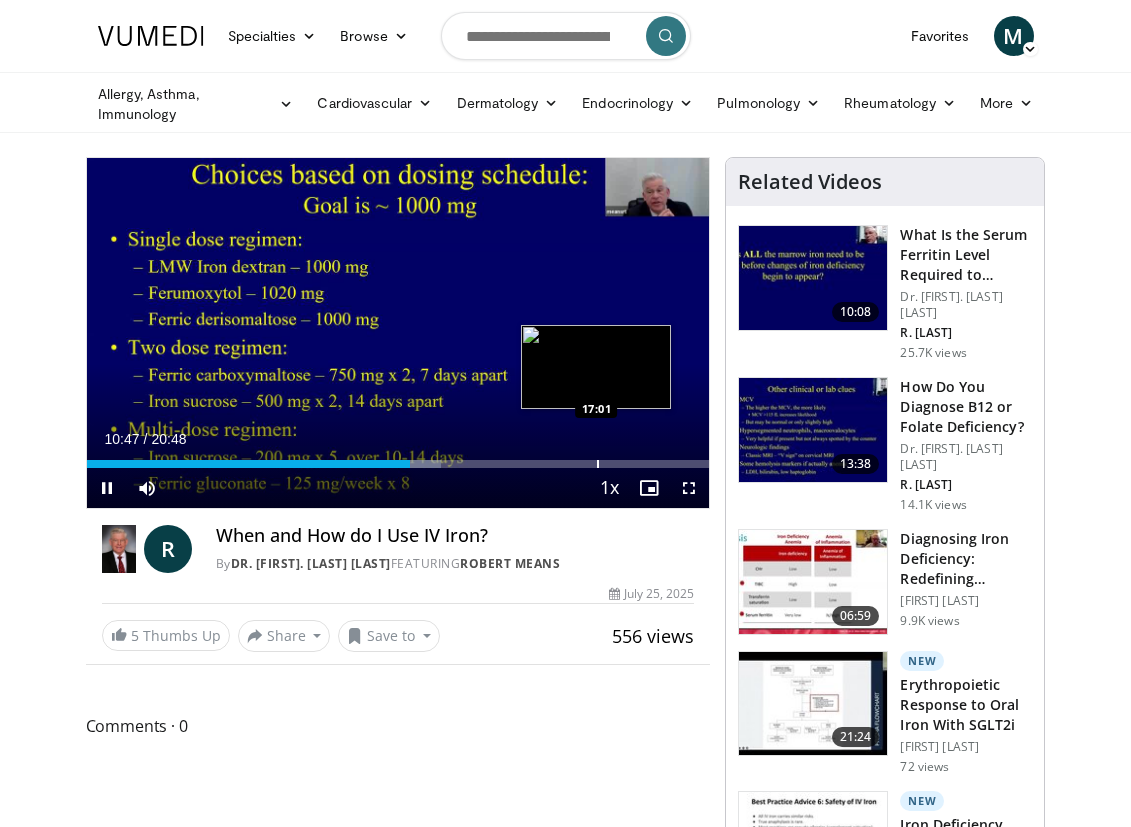 click at bounding box center (598, 464) 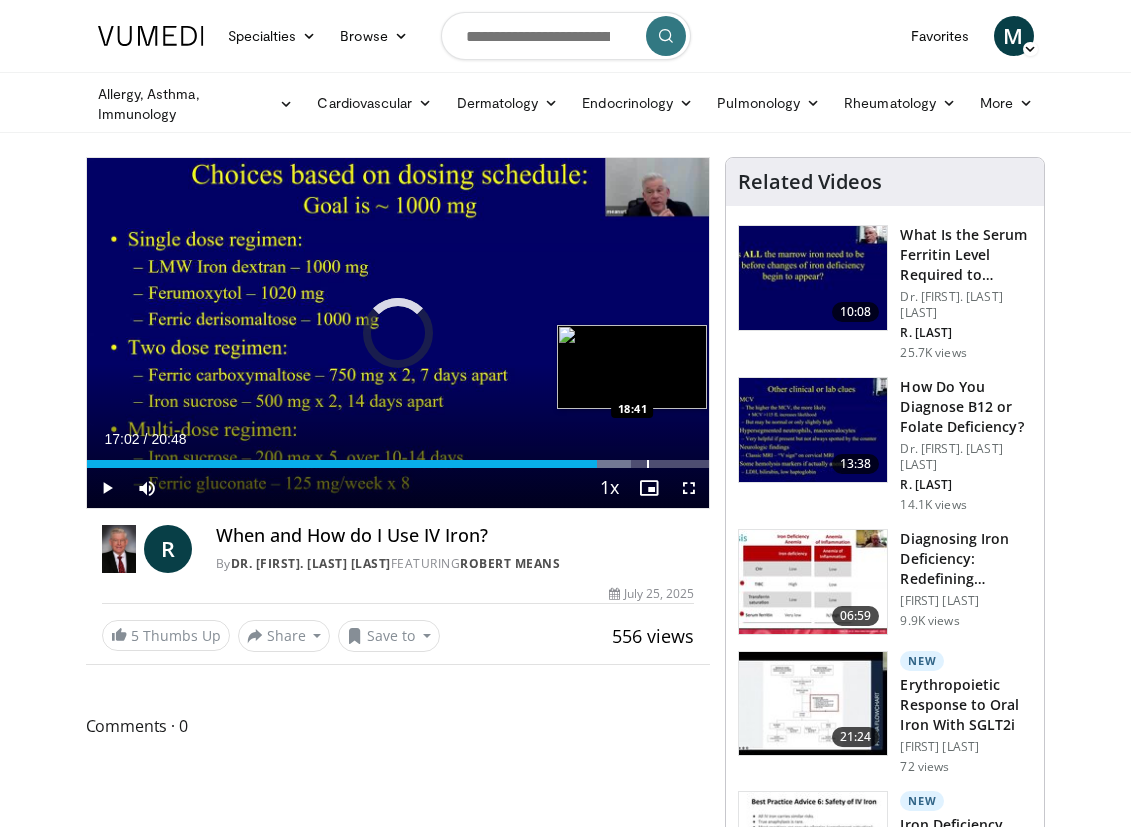 click at bounding box center (648, 464) 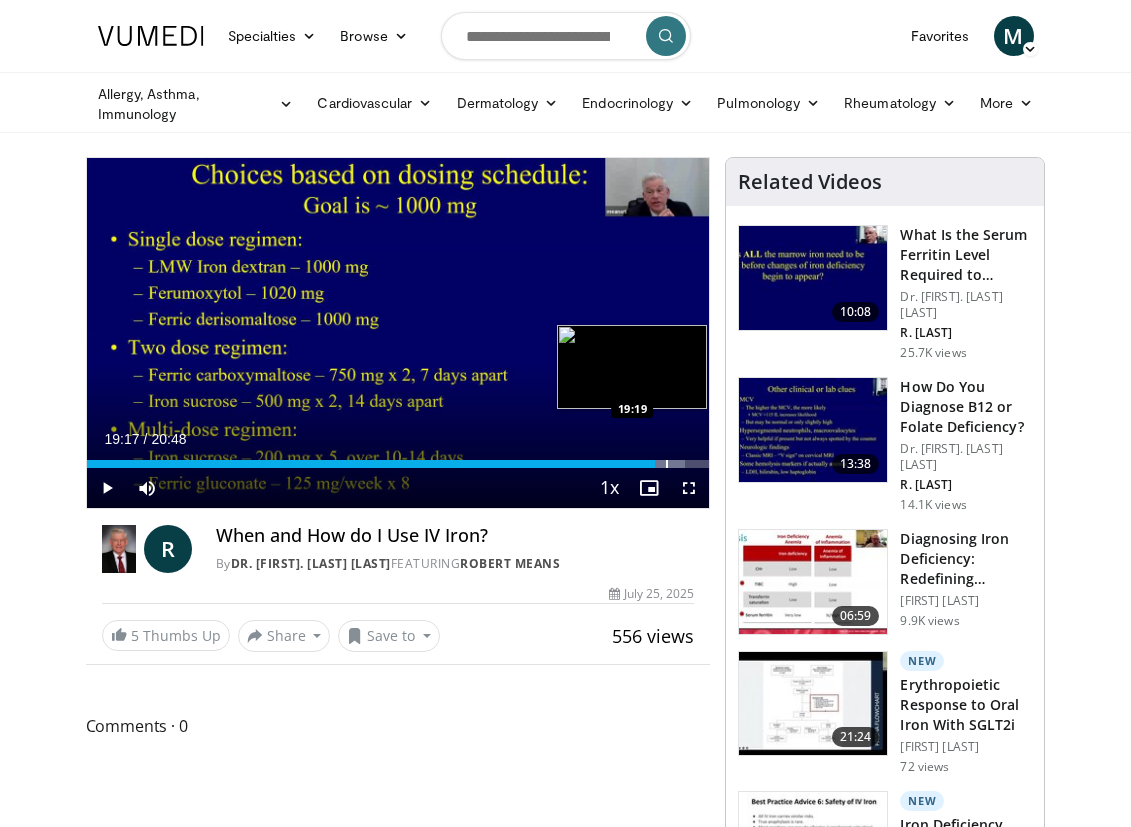 click at bounding box center (667, 464) 